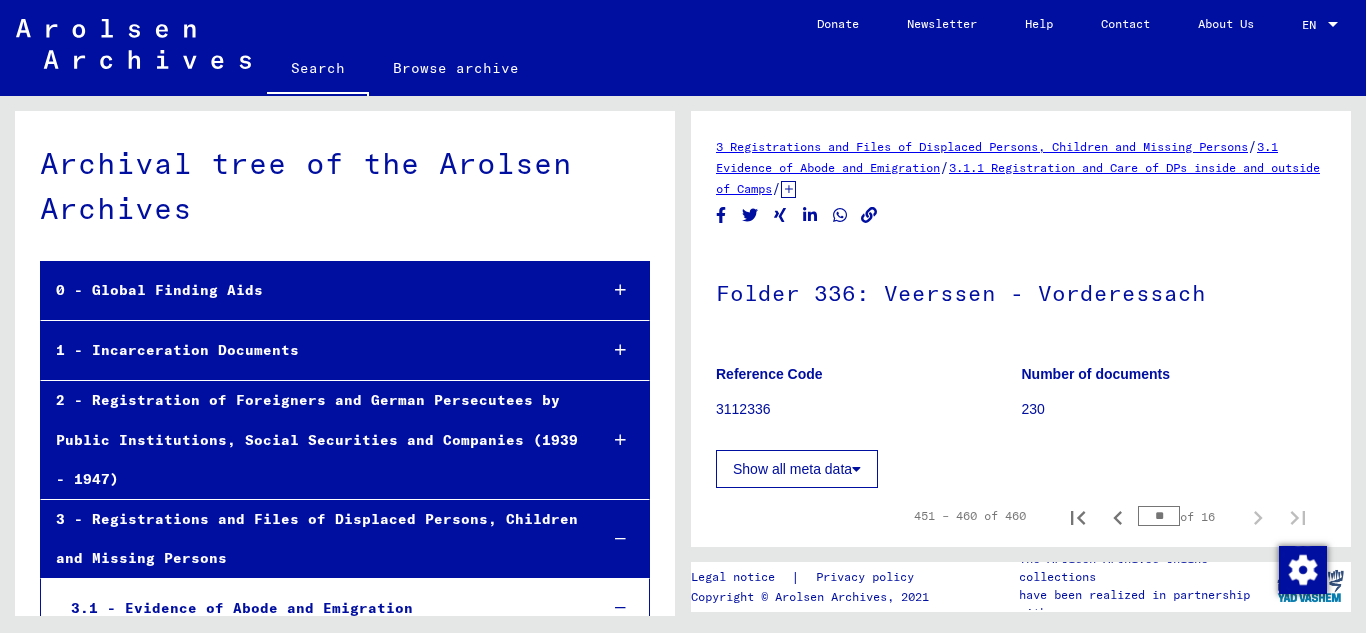 scroll, scrollTop: 0, scrollLeft: 0, axis: both 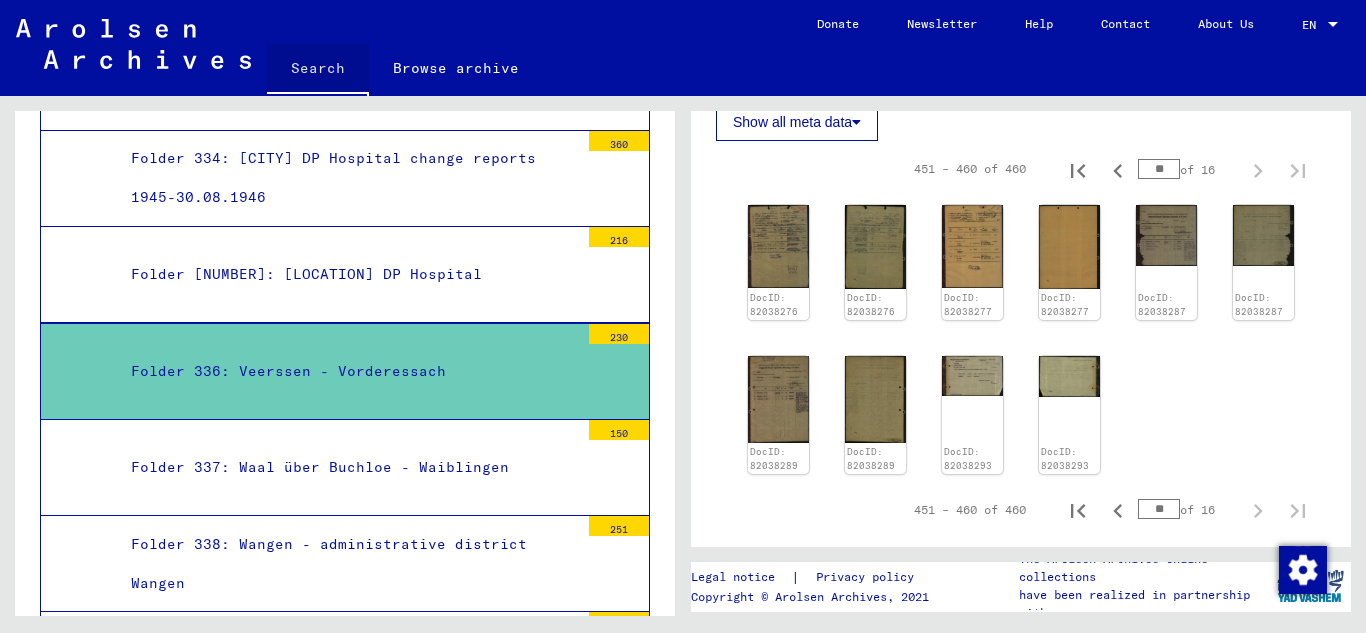 click on "Search" at bounding box center (318, 70) 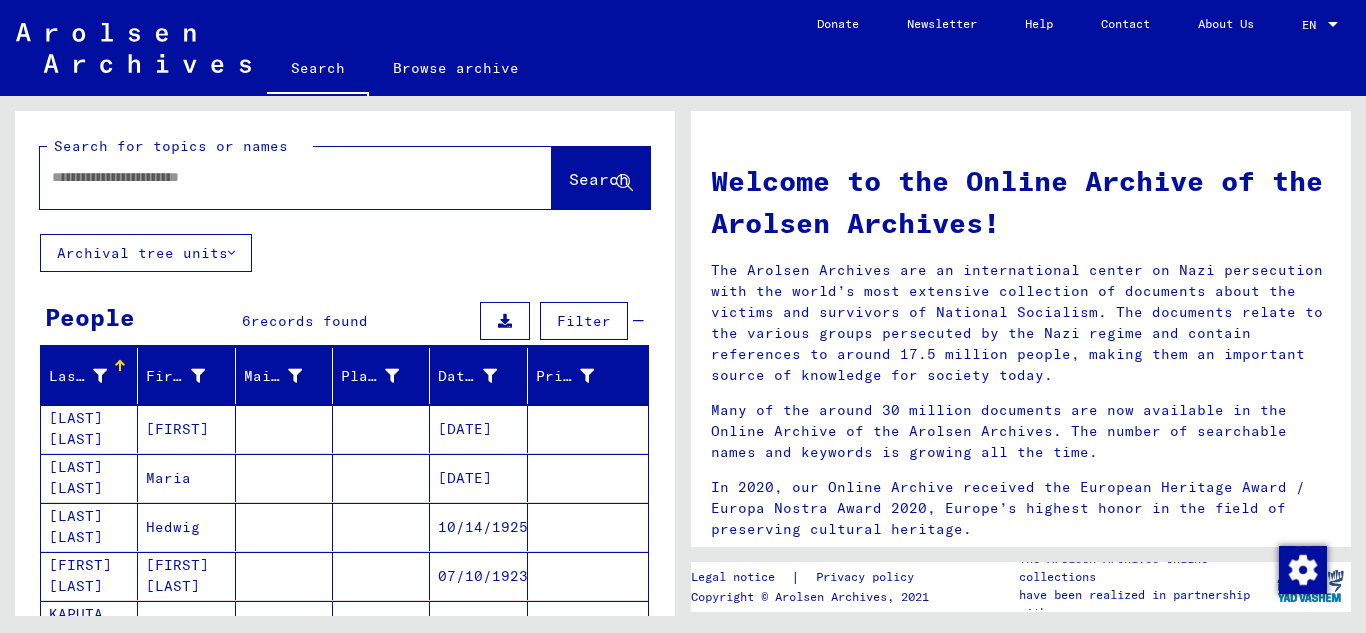 click at bounding box center [272, 177] 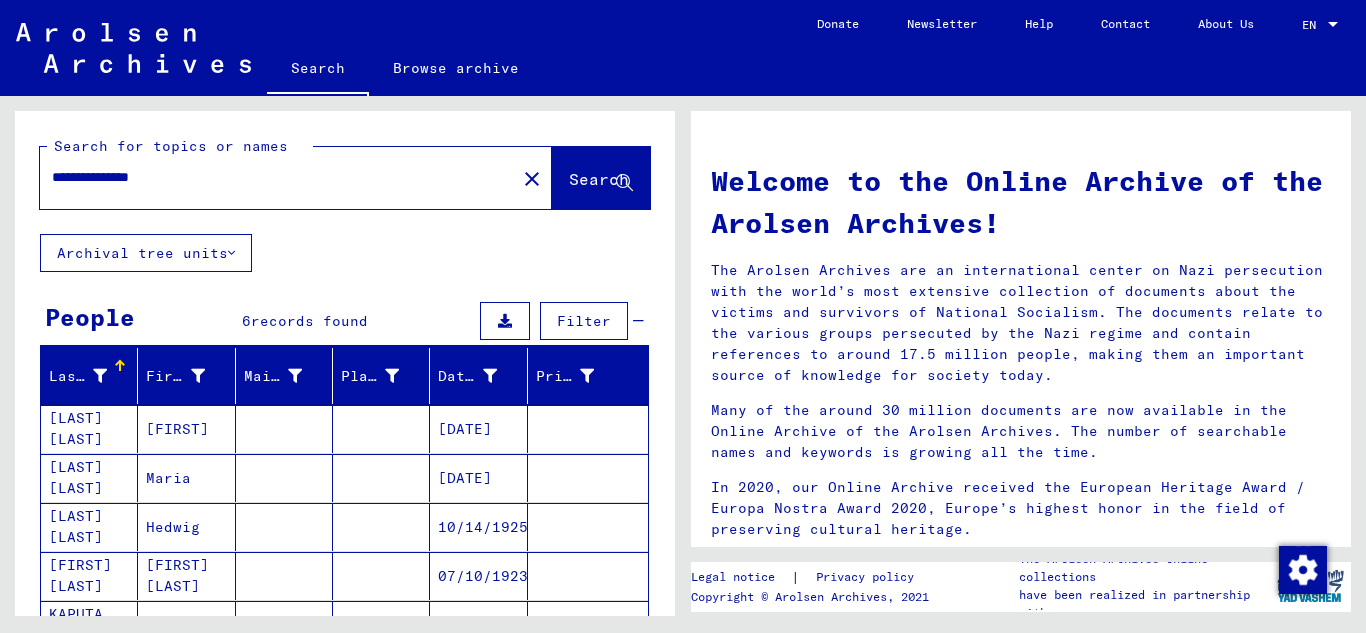 type on "**********" 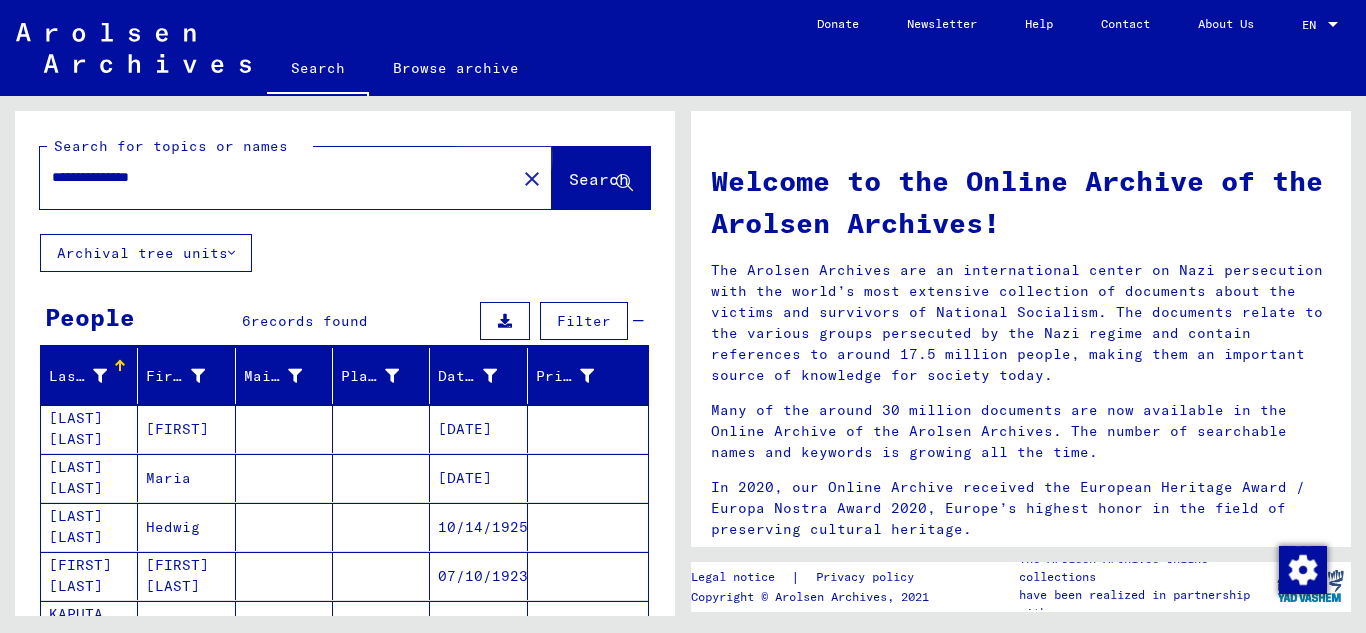 click on "Search" at bounding box center (599, 179) 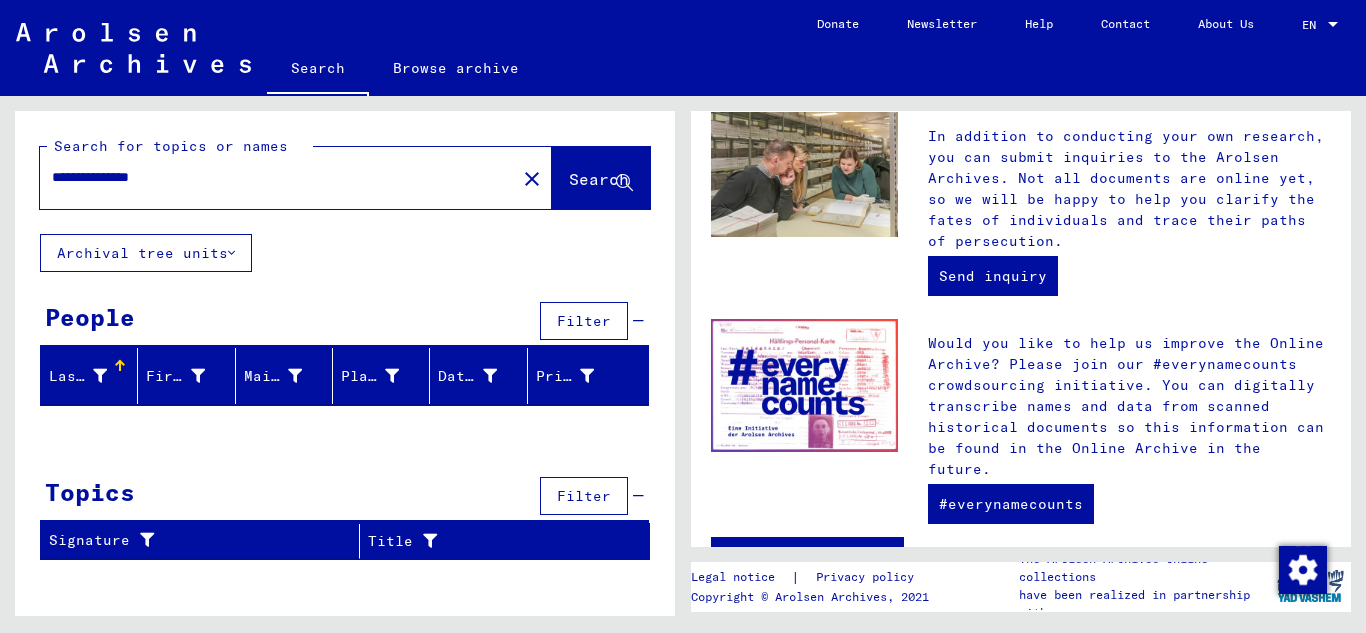scroll, scrollTop: 864, scrollLeft: 0, axis: vertical 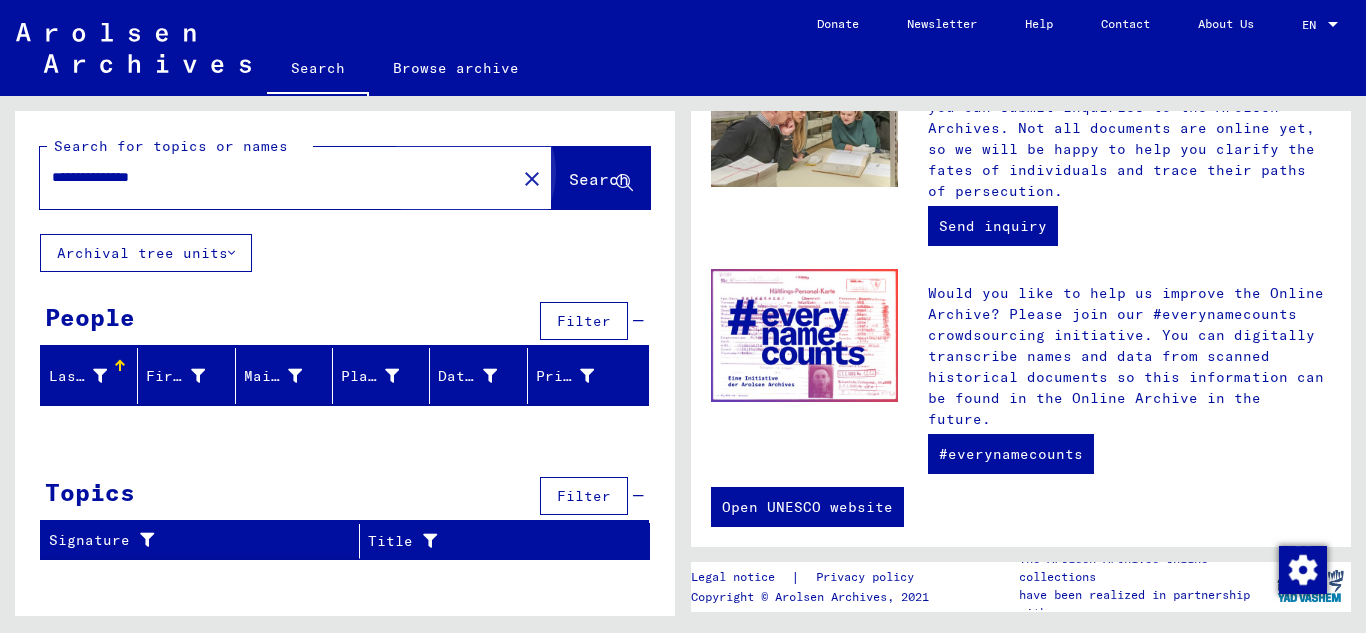 click on "Search" at bounding box center (601, 178) 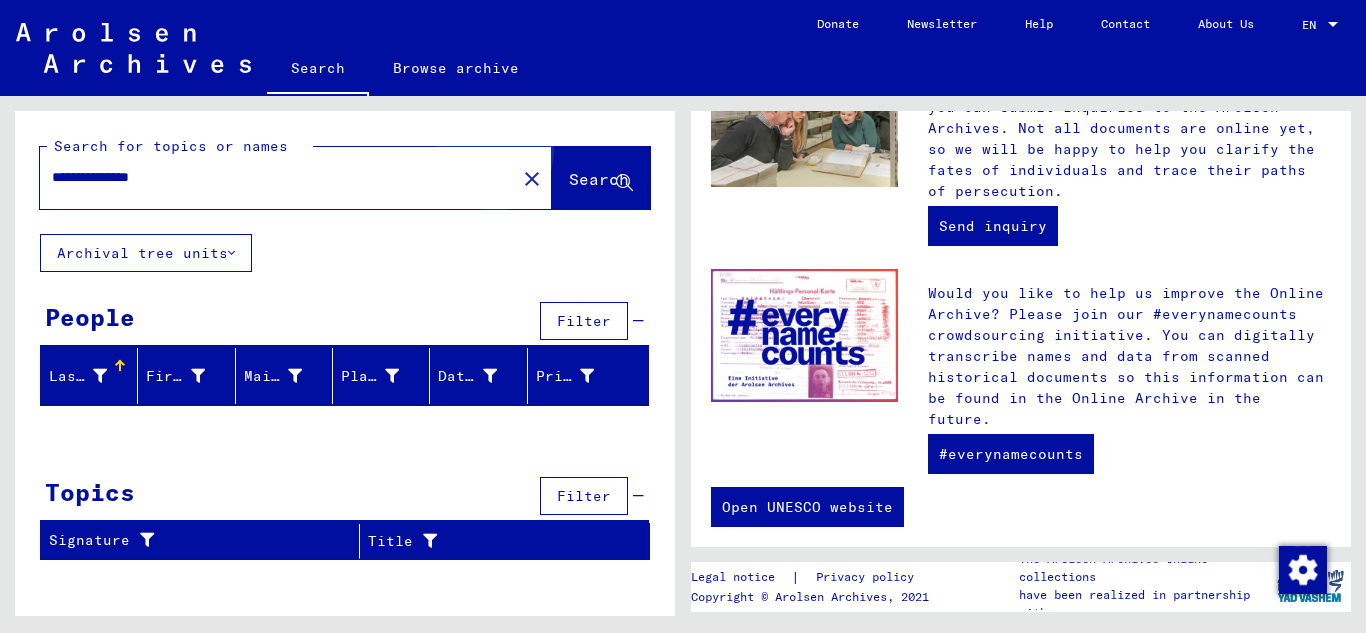 click on "Search" at bounding box center (599, 179) 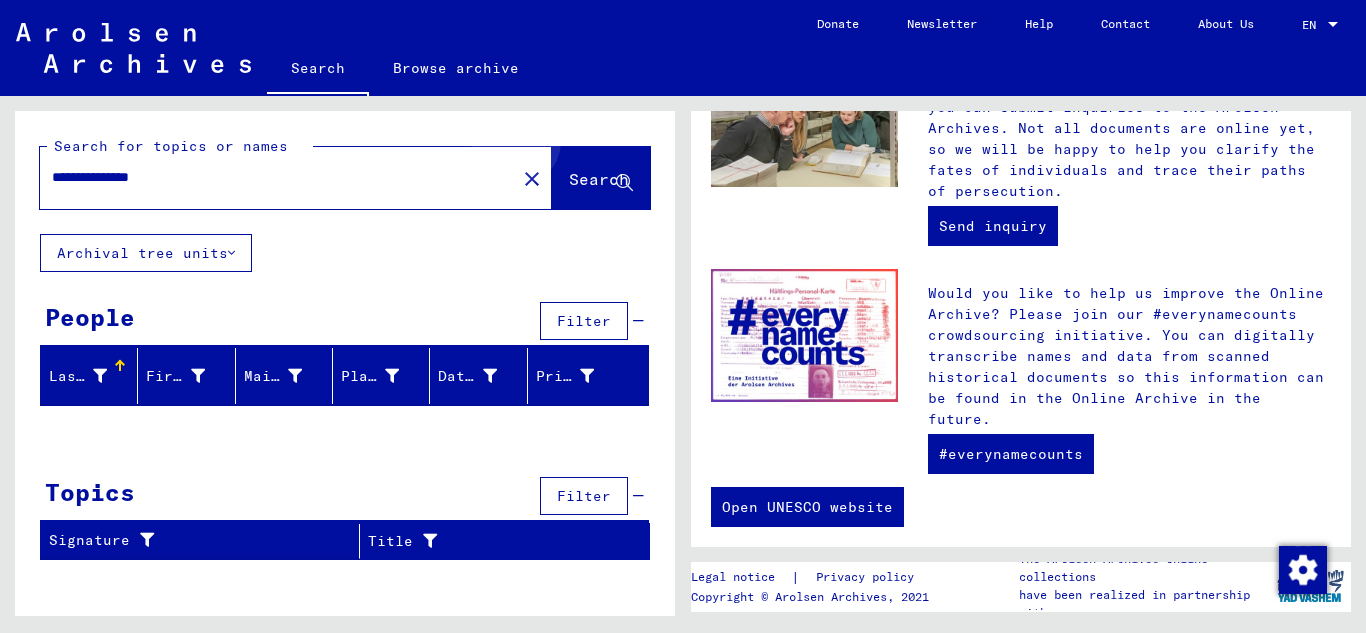 click on "Search" at bounding box center [601, 178] 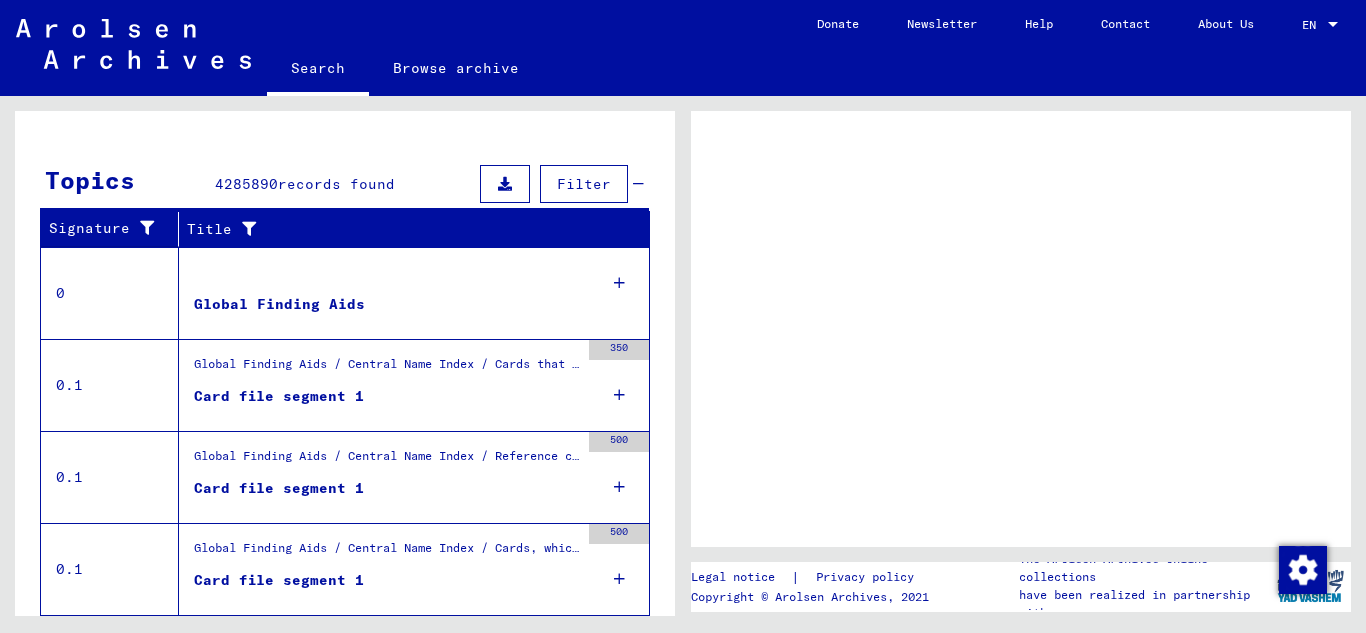 scroll, scrollTop: 0, scrollLeft: 0, axis: both 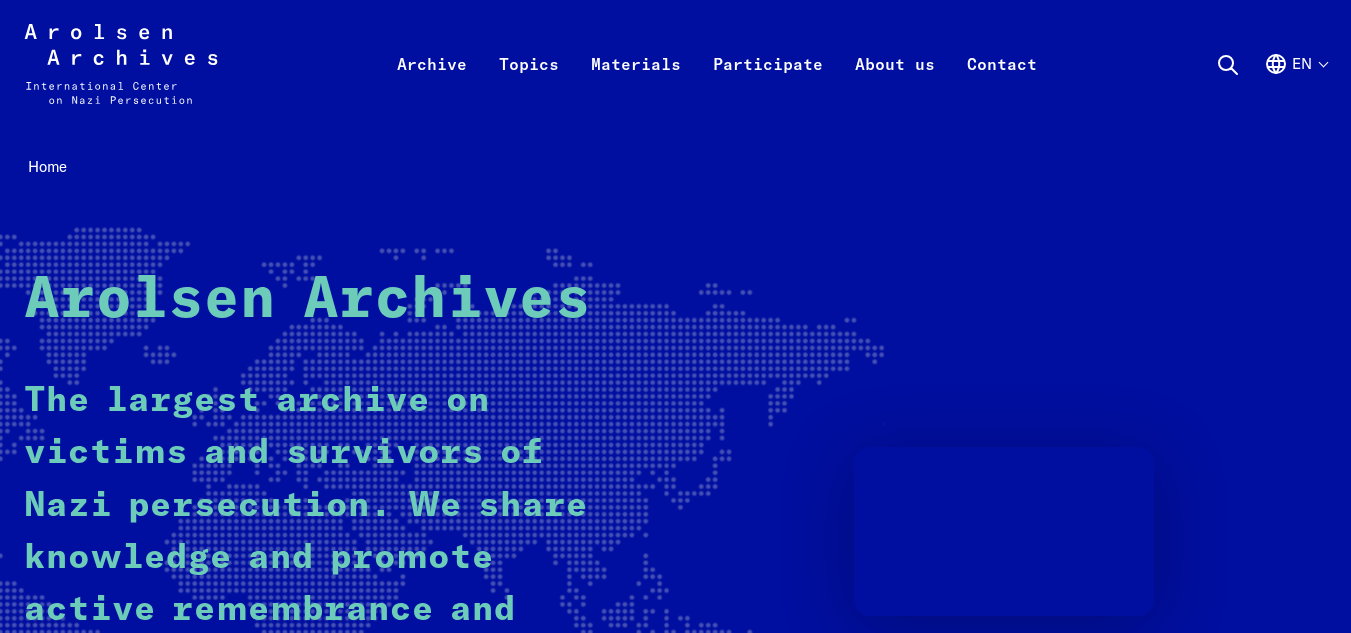 click at bounding box center [1228, 65] 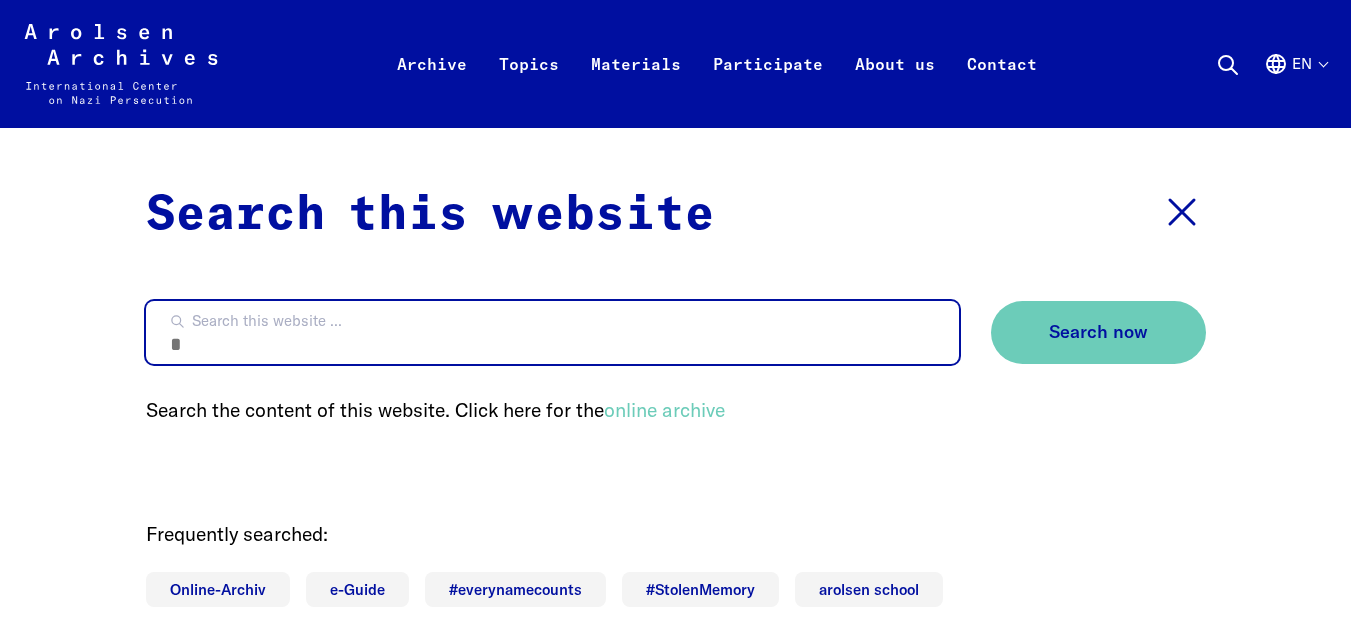 click on "Search this website ..." at bounding box center [552, 332] 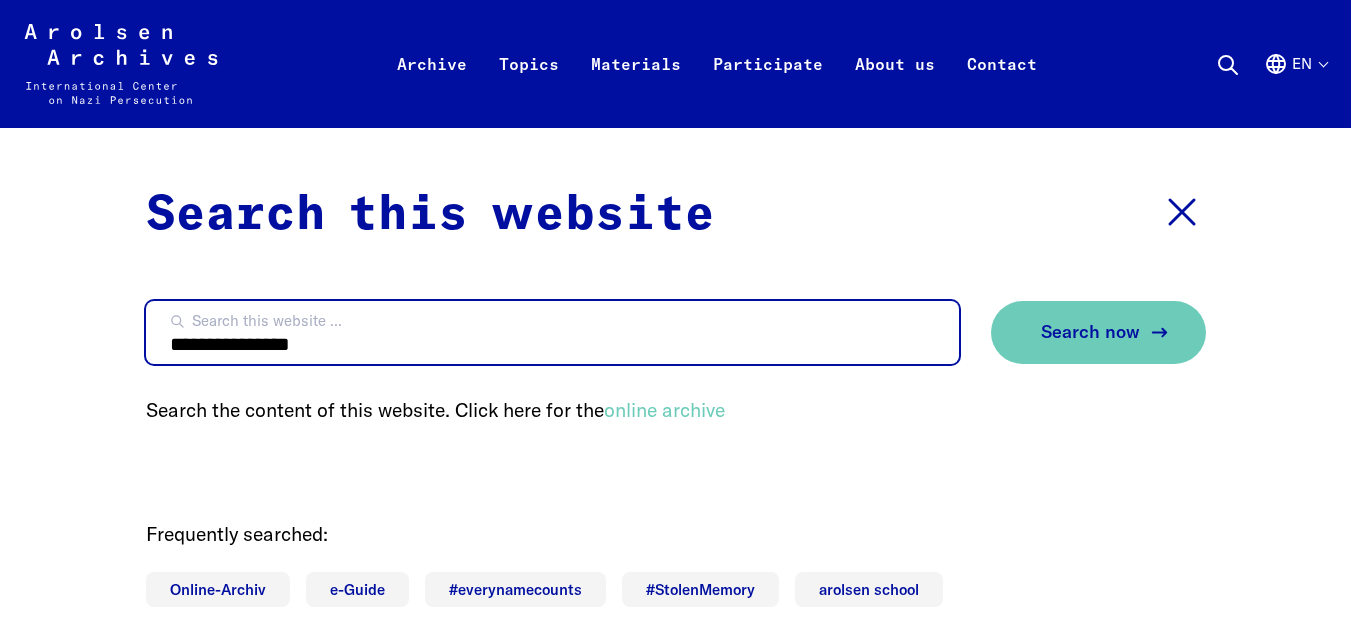 type on "**********" 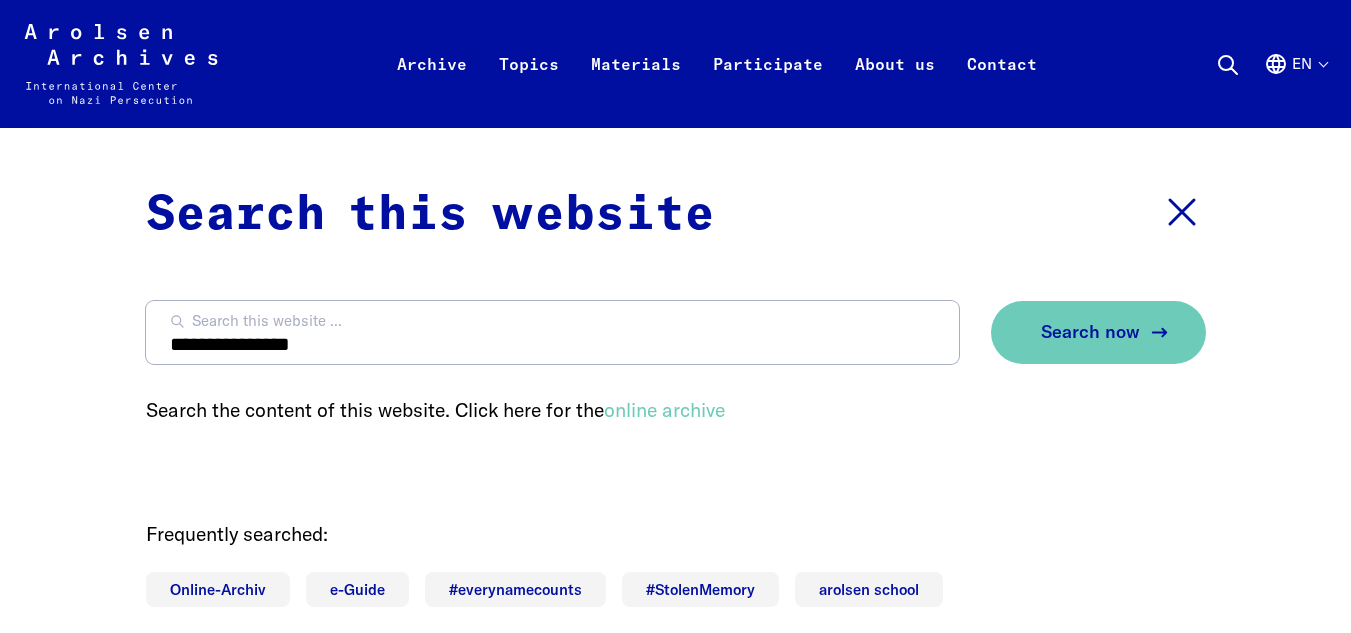 click at bounding box center [1160, 333] 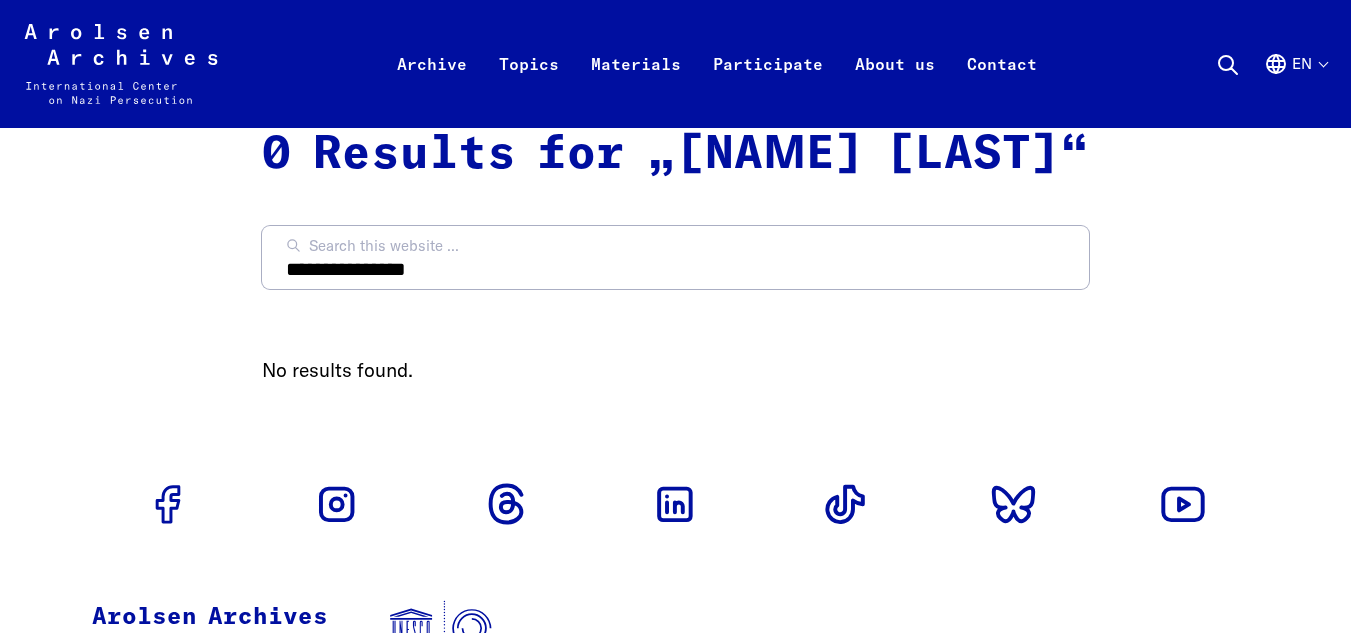 scroll, scrollTop: 0, scrollLeft: 0, axis: both 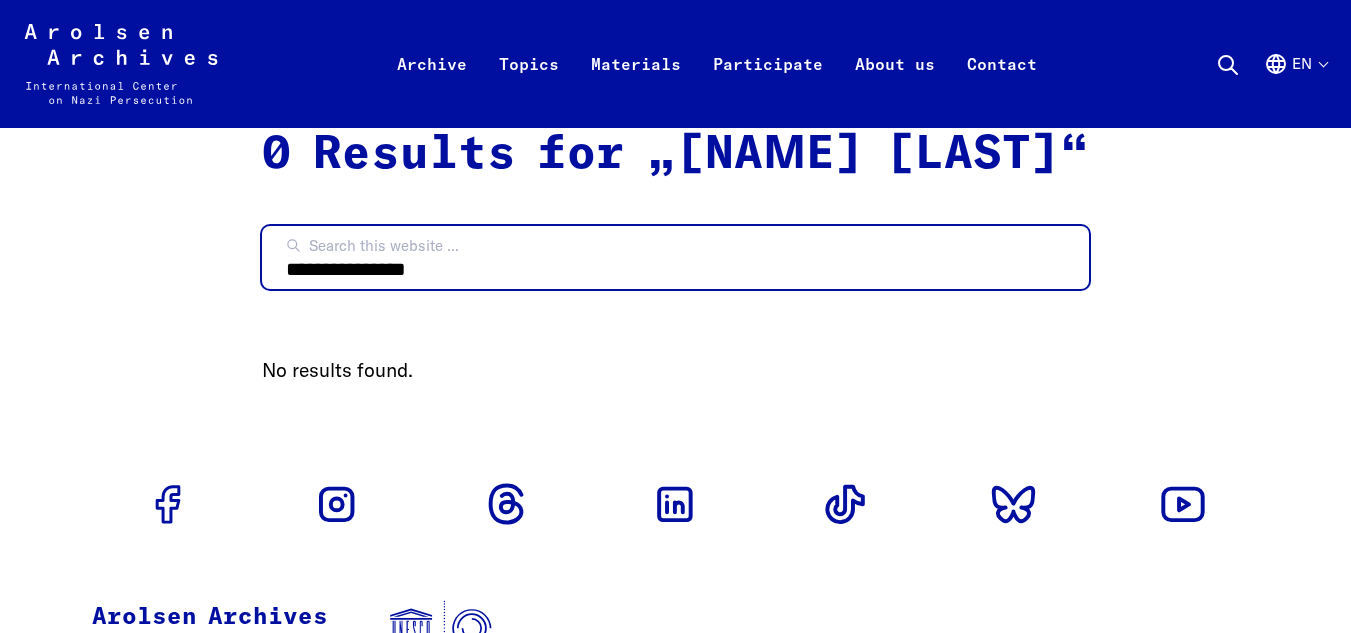 click on "**********" at bounding box center [675, 257] 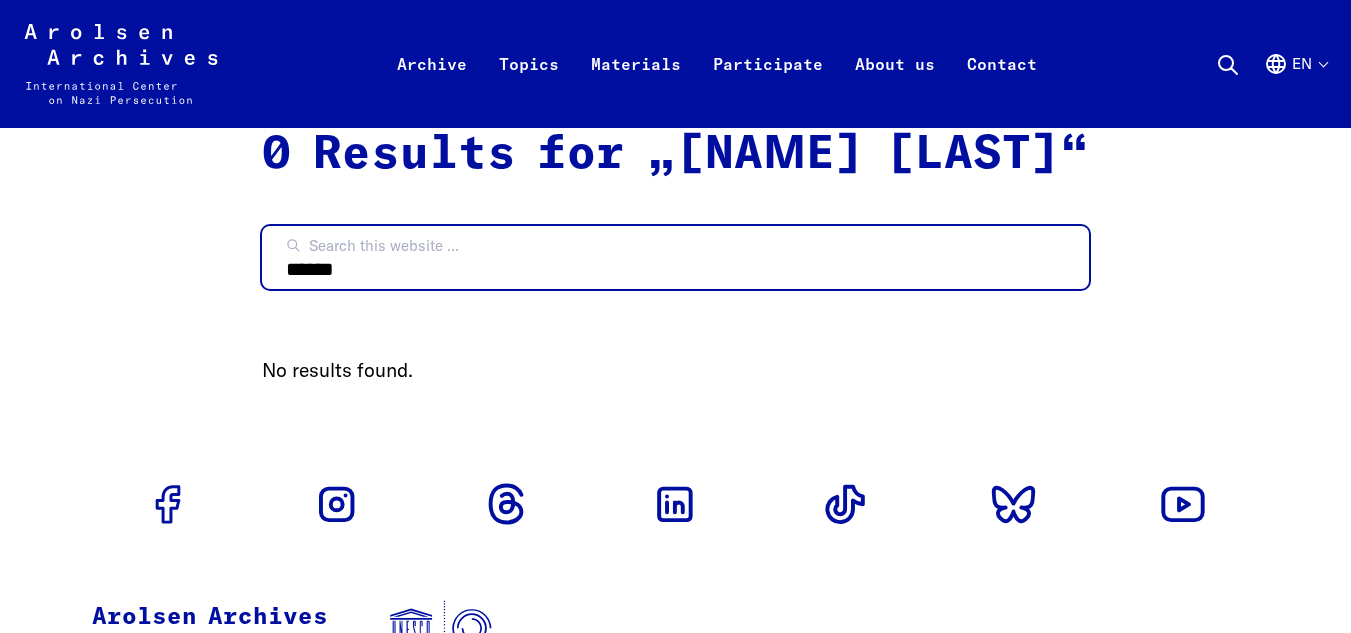 click on "******" at bounding box center (675, 257) 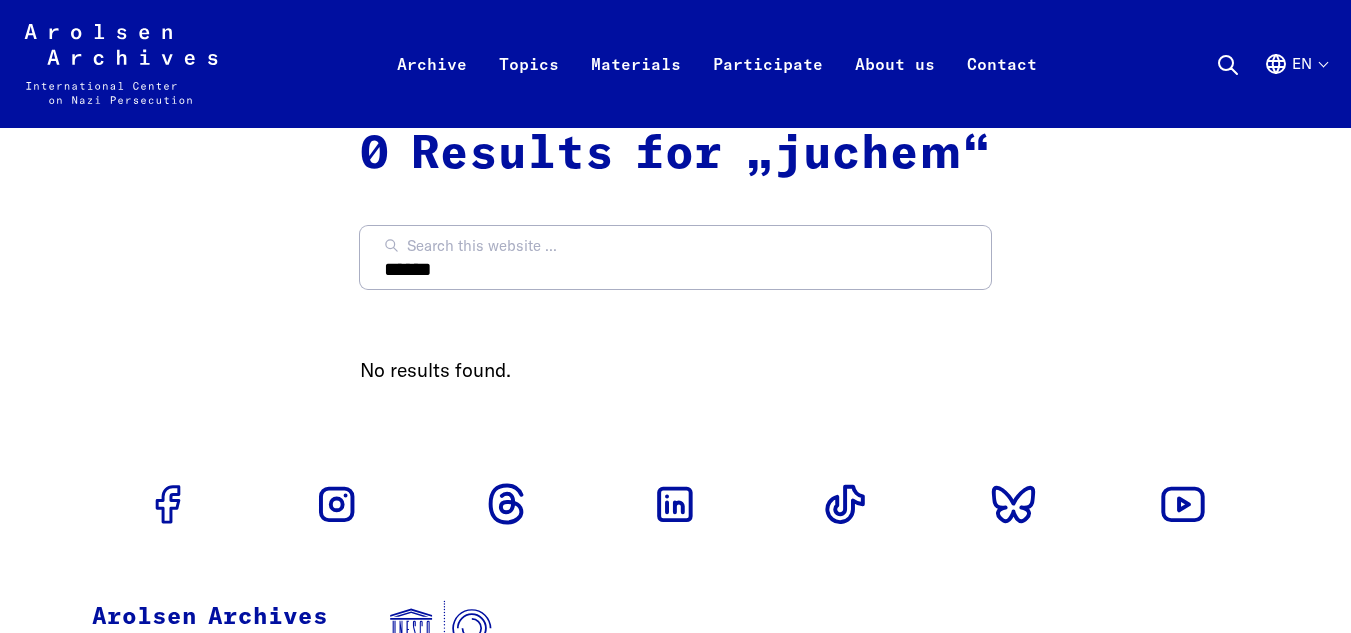 scroll, scrollTop: 0, scrollLeft: 0, axis: both 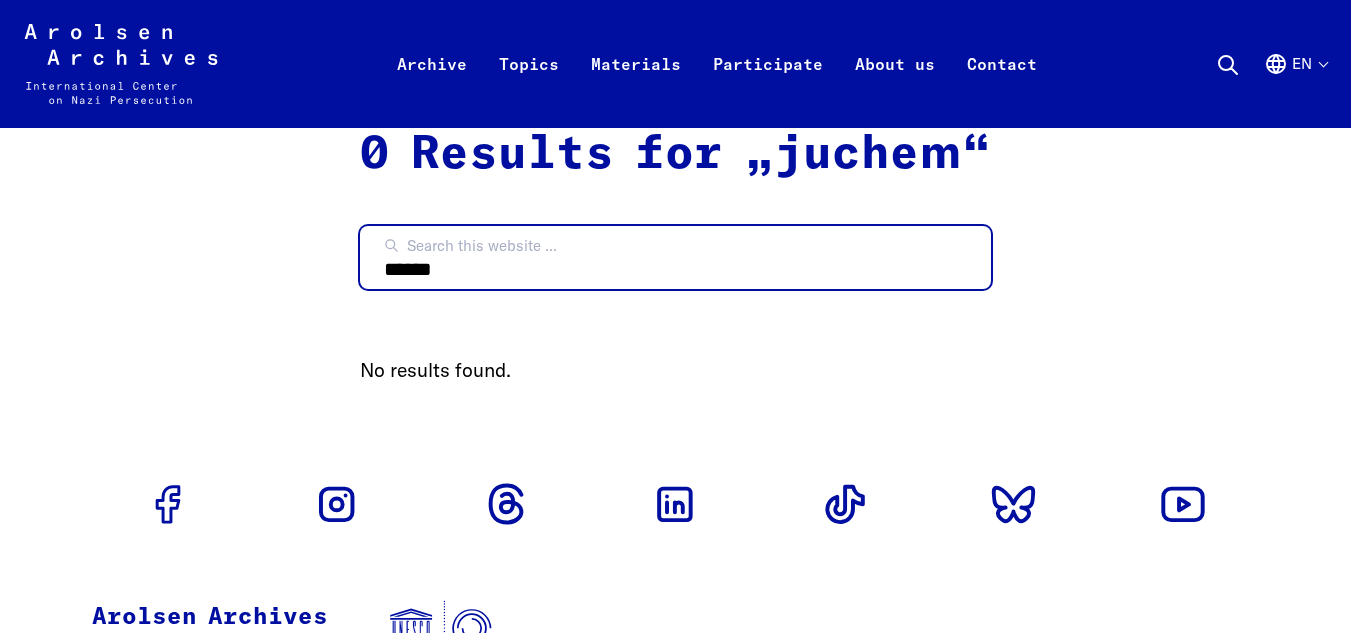 click on "******" at bounding box center [675, 257] 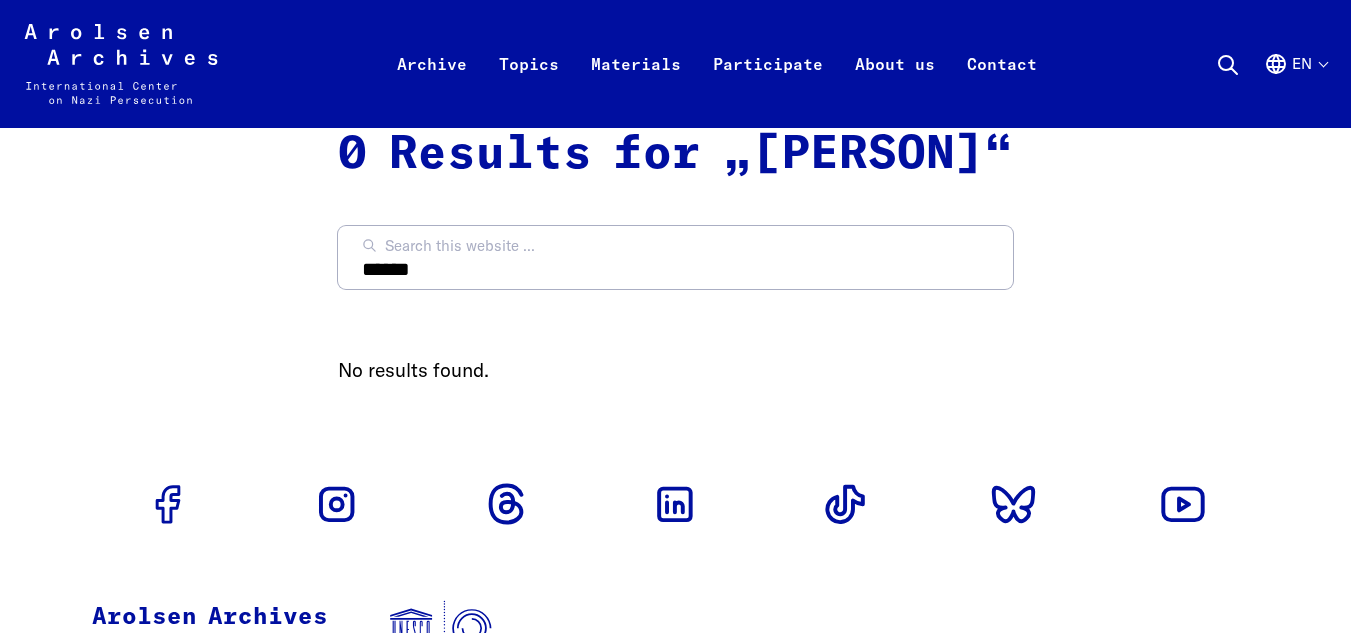scroll, scrollTop: 0, scrollLeft: 0, axis: both 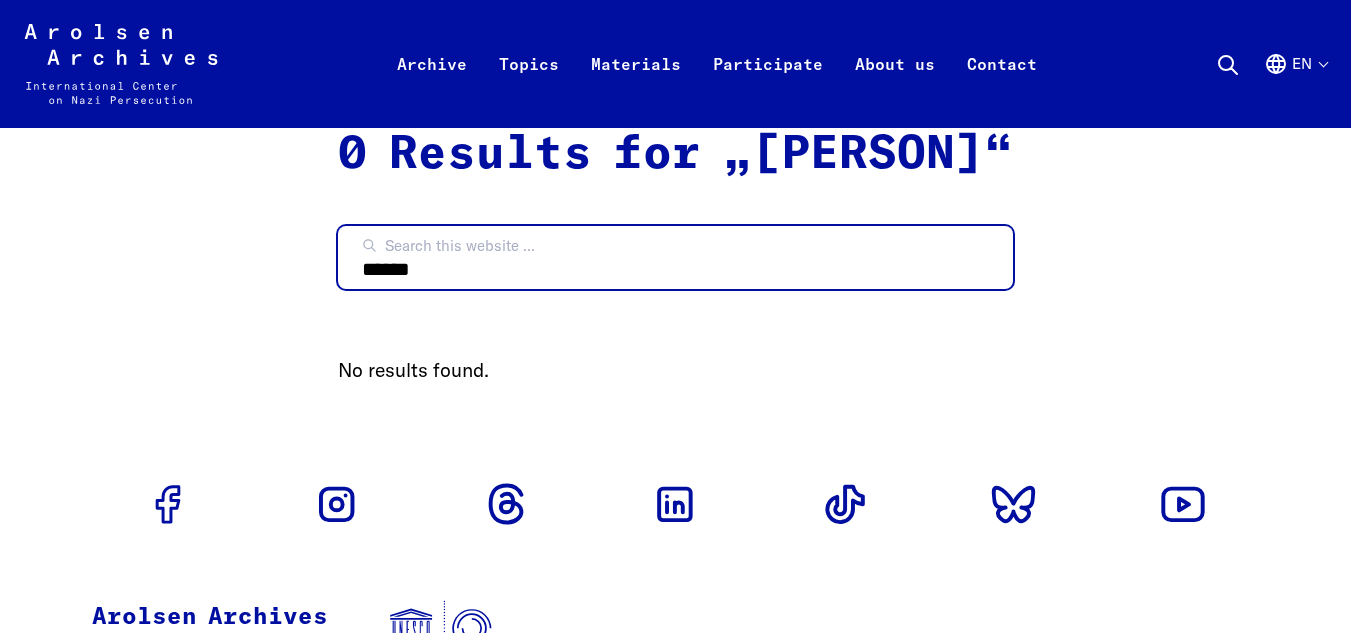 drag, startPoint x: 562, startPoint y: 275, endPoint x: 347, endPoint y: 265, distance: 215.23244 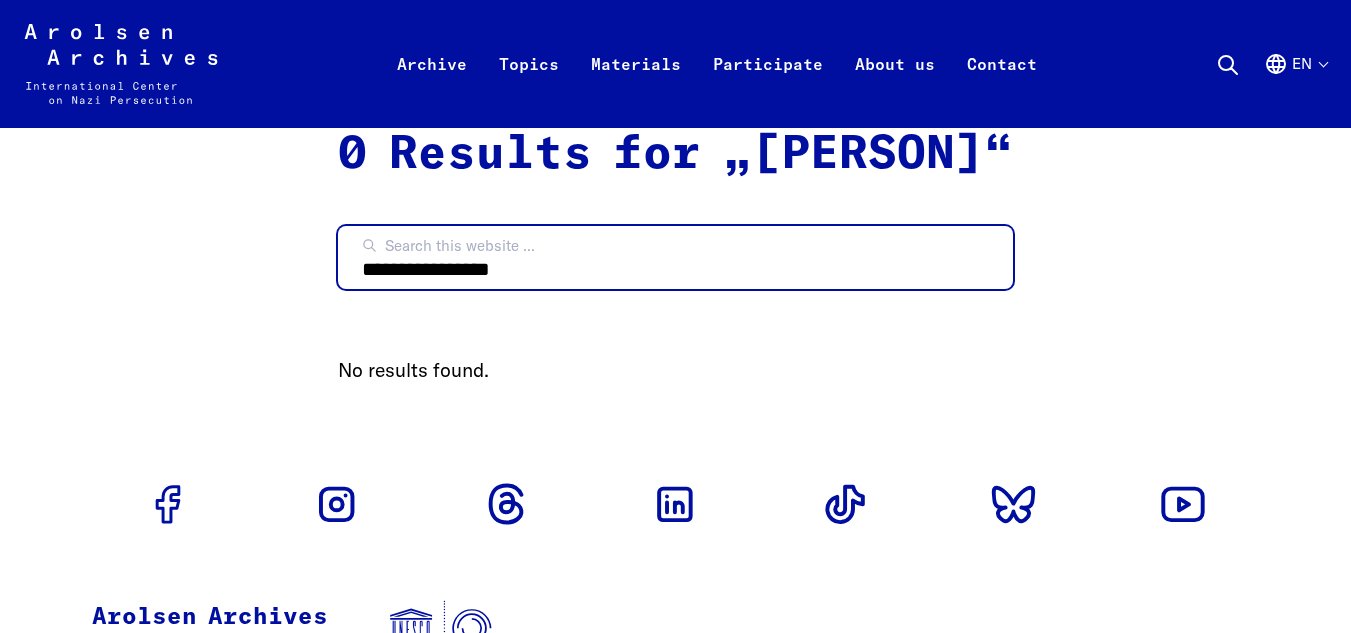 type on "**********" 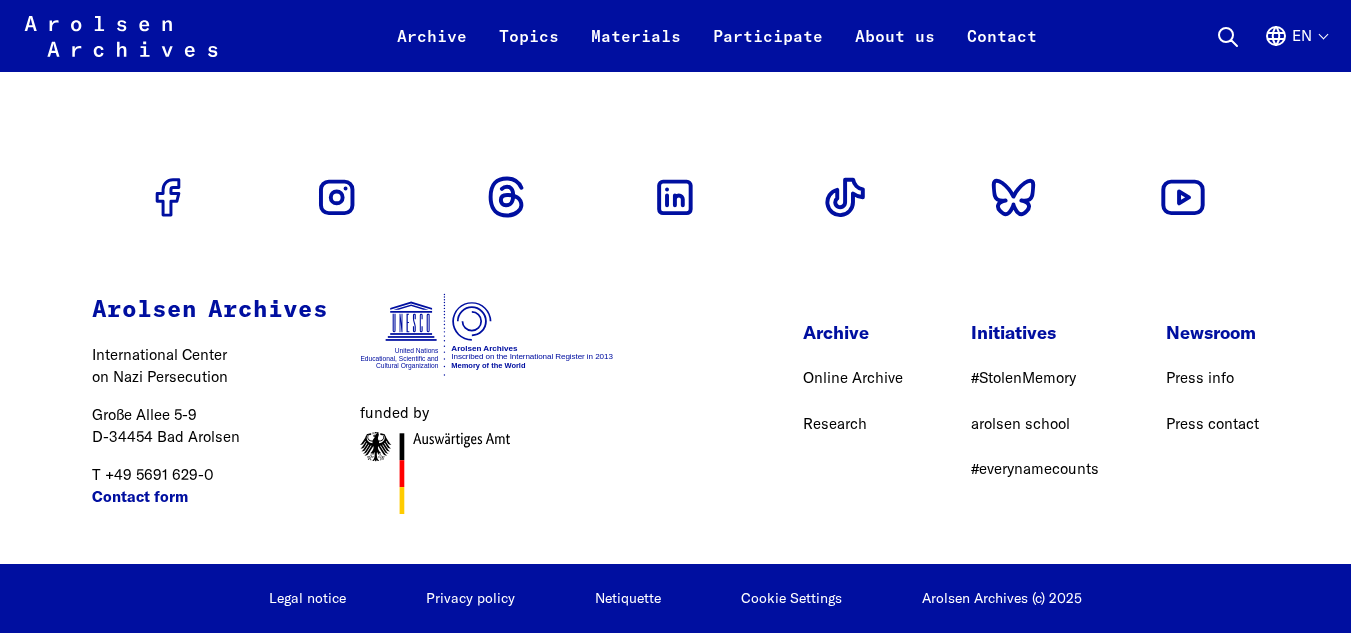 scroll, scrollTop: 0, scrollLeft: 0, axis: both 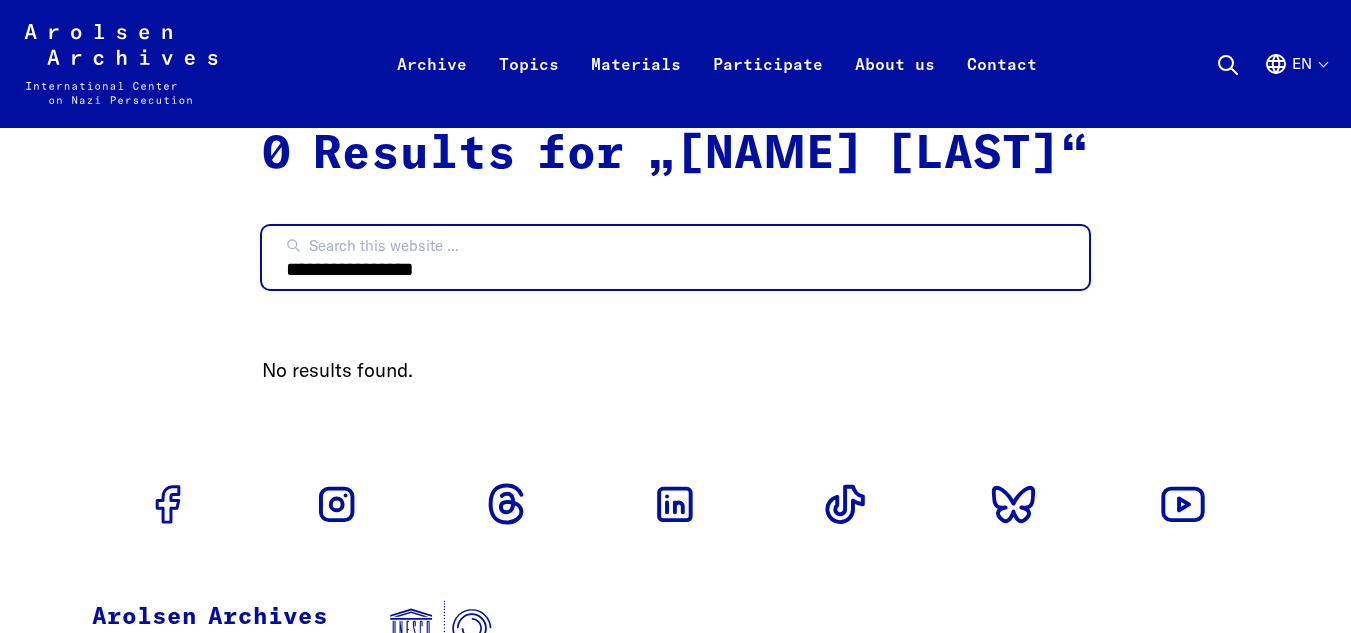 click on "**********" at bounding box center (675, 257) 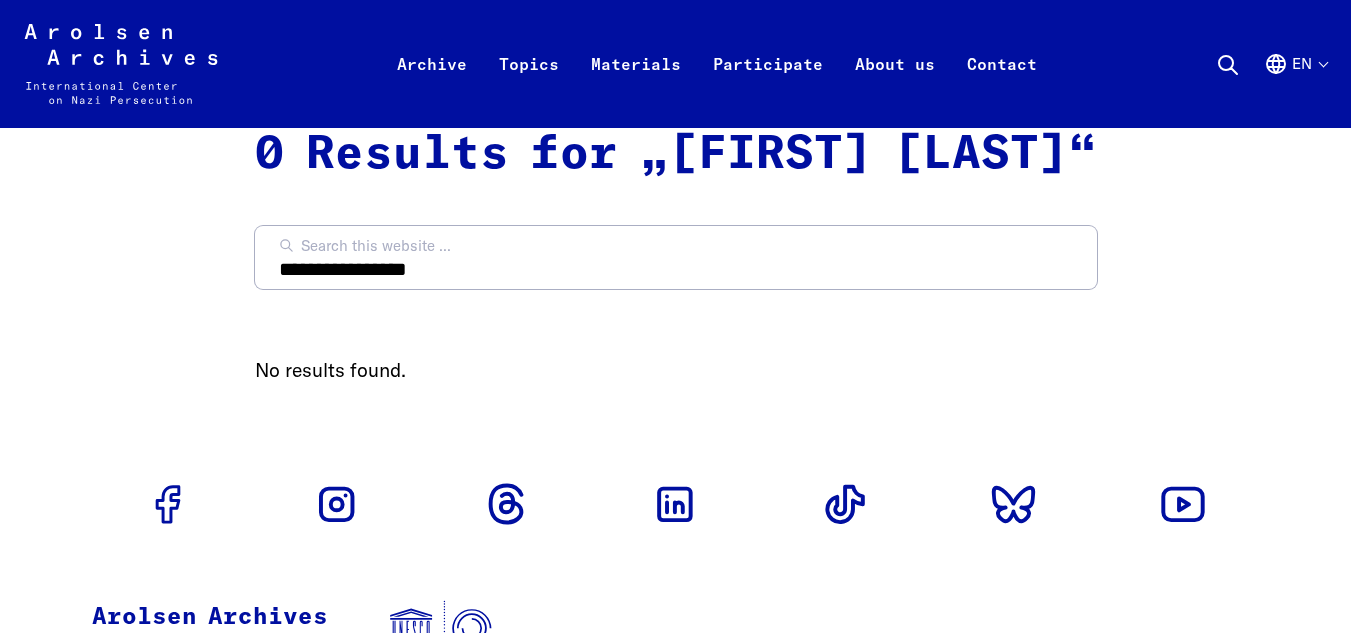 scroll, scrollTop: 0, scrollLeft: 0, axis: both 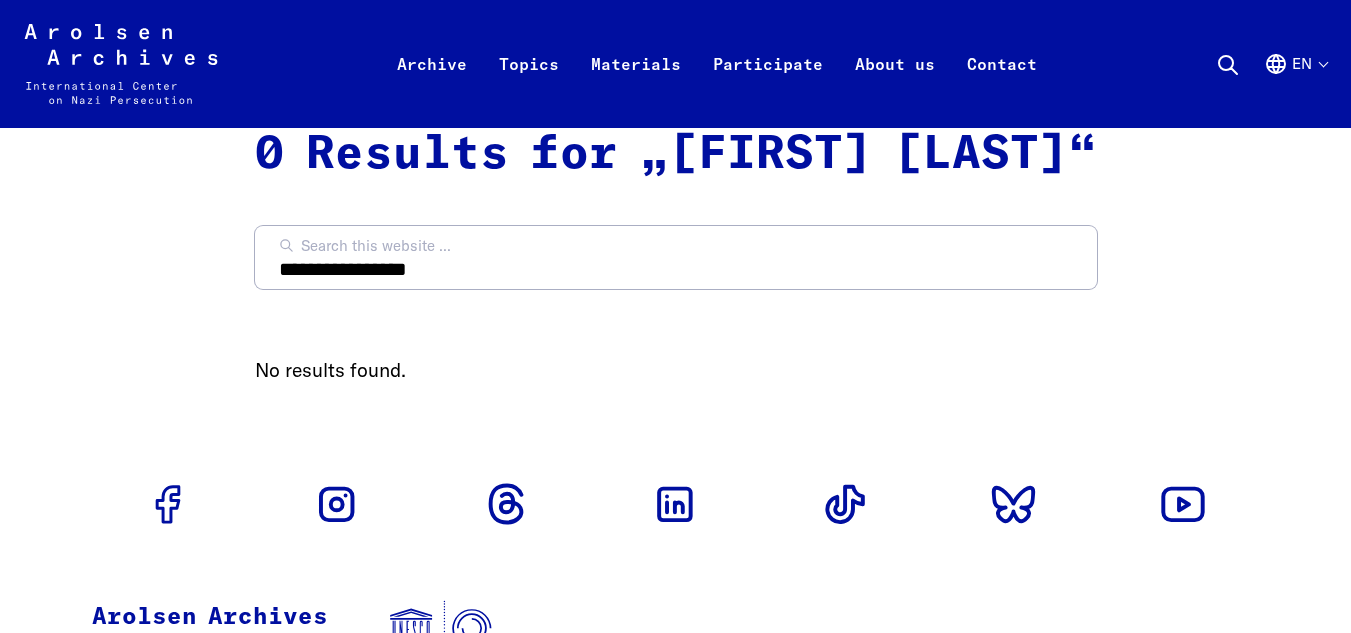 click on "Arolsen Archives - International Center on Nazi Persecution | Return to home page" at bounding box center [121, 64] 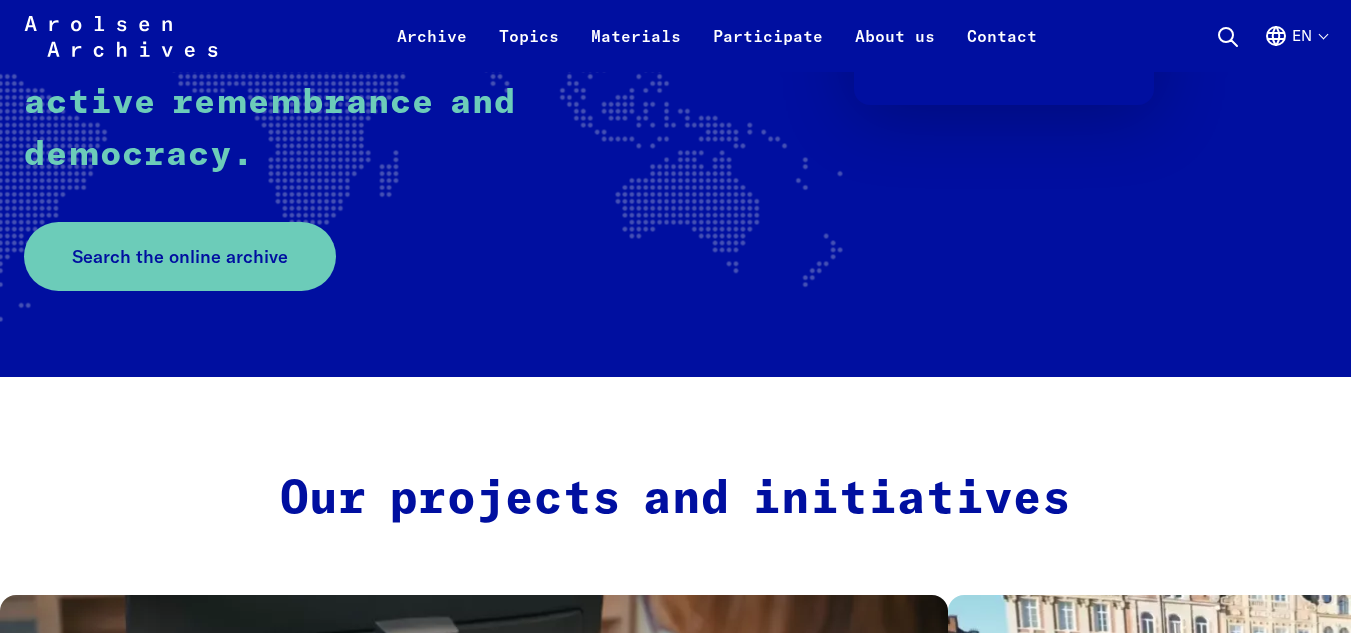 scroll, scrollTop: 513, scrollLeft: 0, axis: vertical 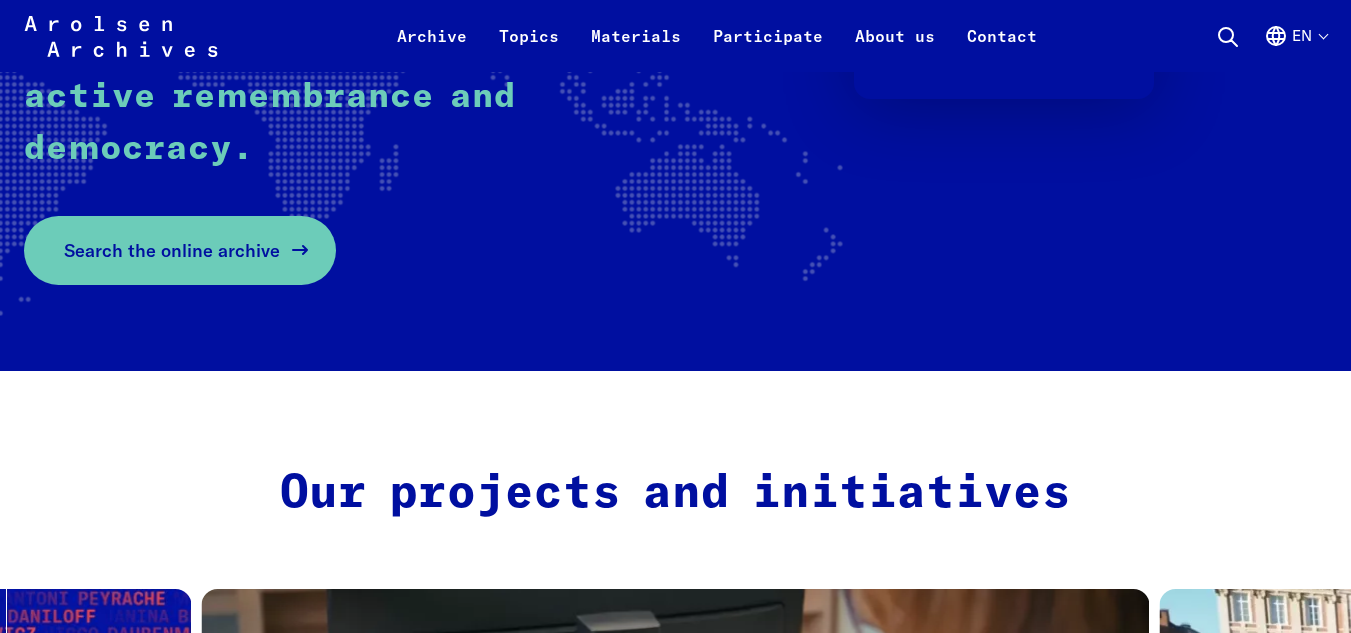 click on "Search the online archive" at bounding box center [180, 250] 